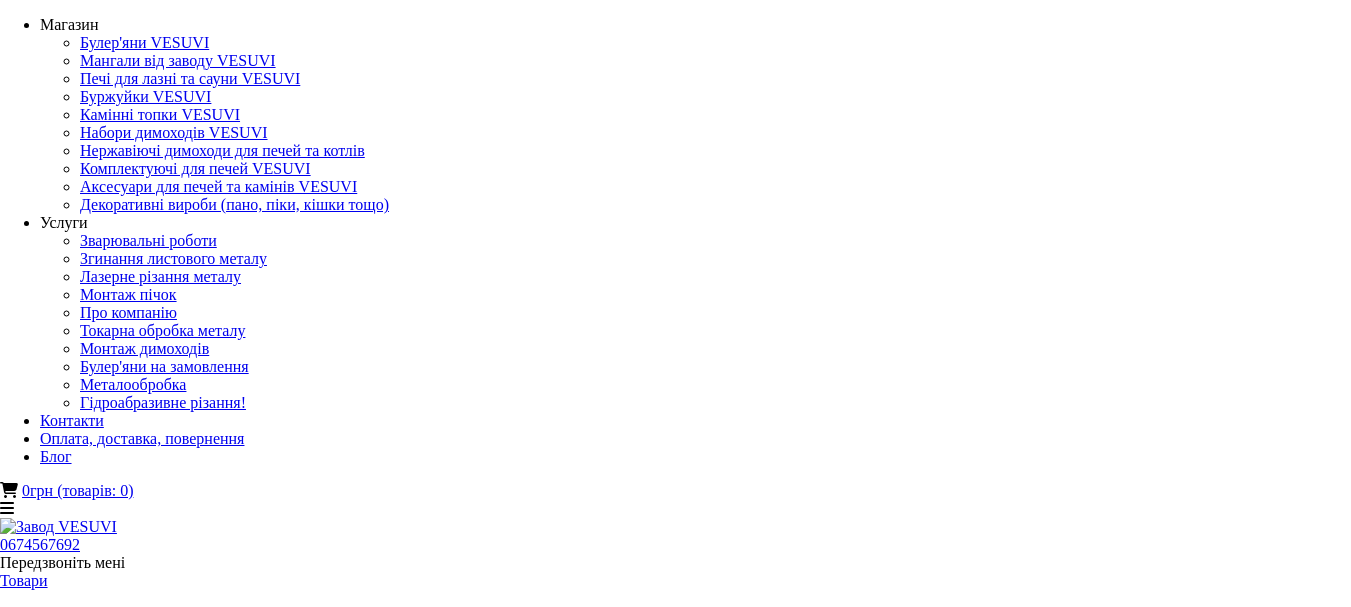 scroll, scrollTop: 0, scrollLeft: 0, axis: both 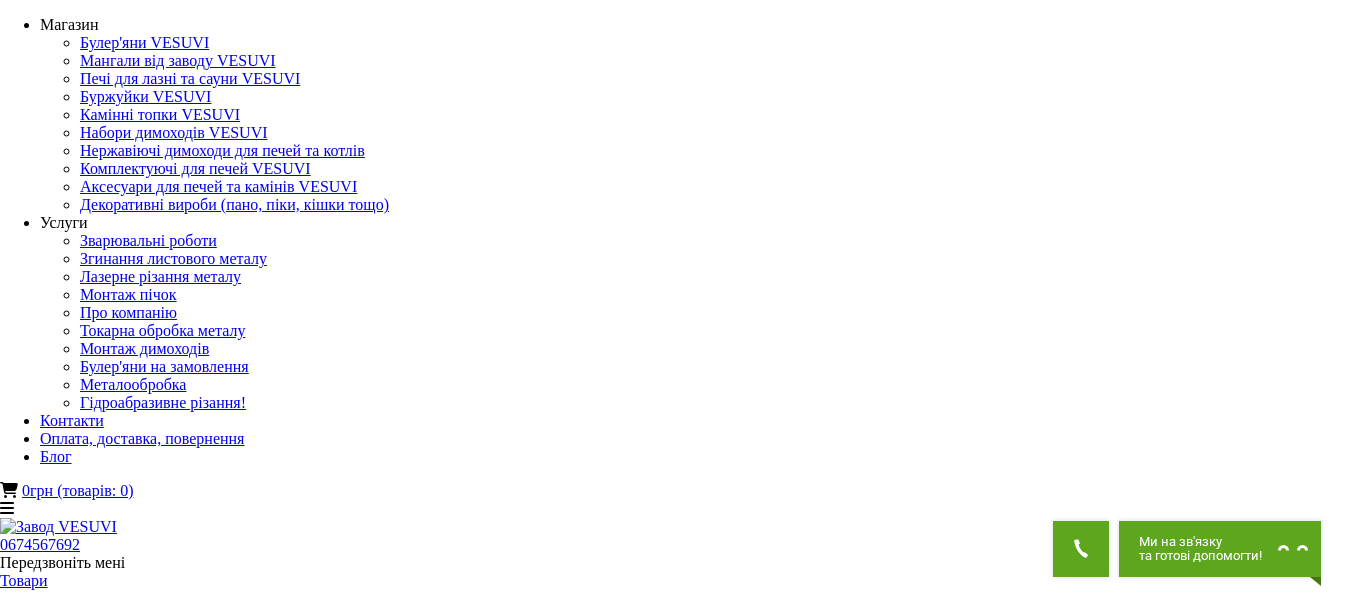 click on "Мангали  від заводу VESUVI" at bounding box center (675, 1359) 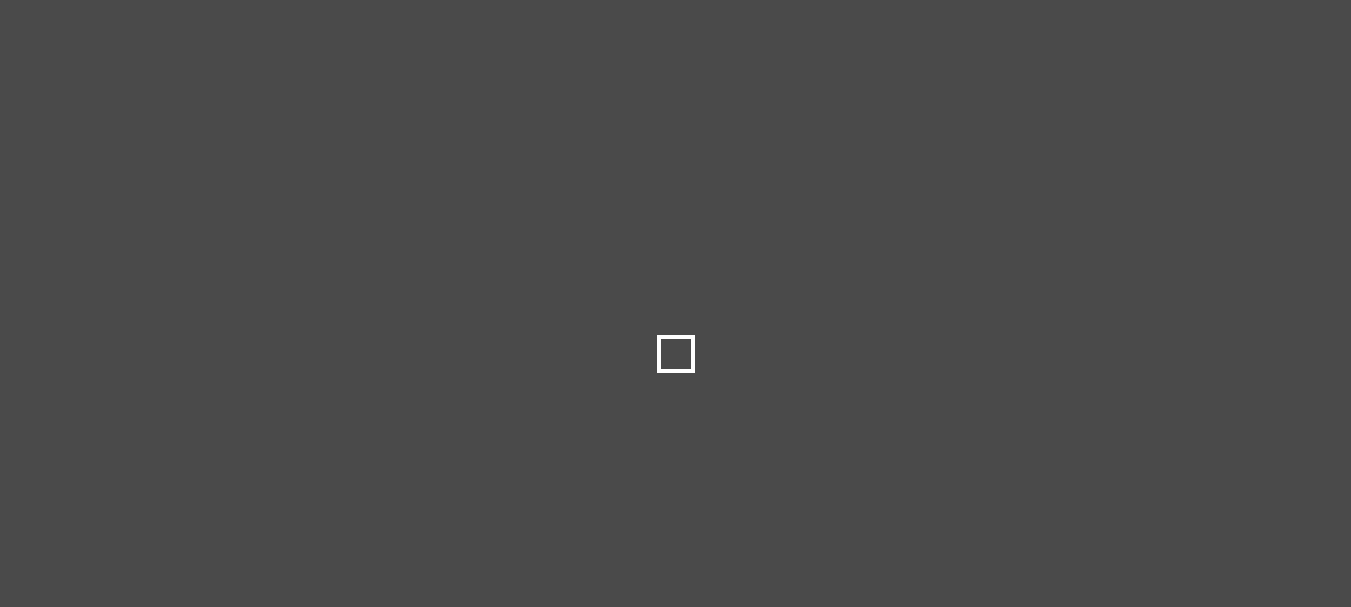 scroll, scrollTop: 0, scrollLeft: 0, axis: both 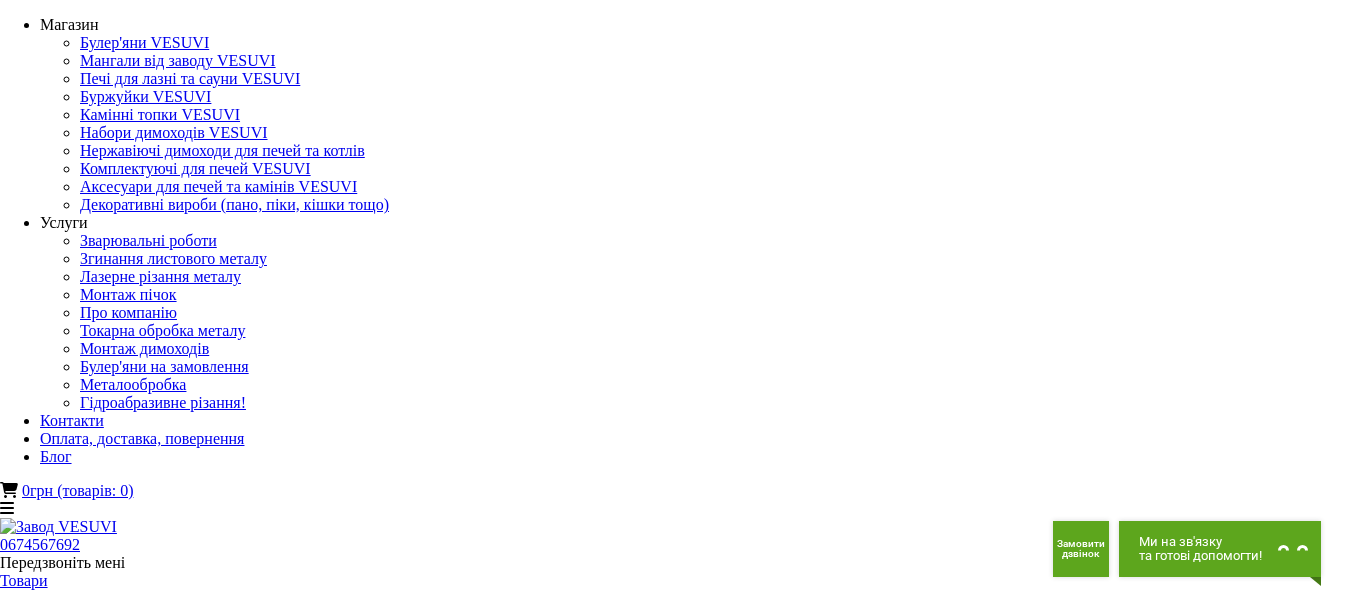 click at bounding box center [13, 11937] 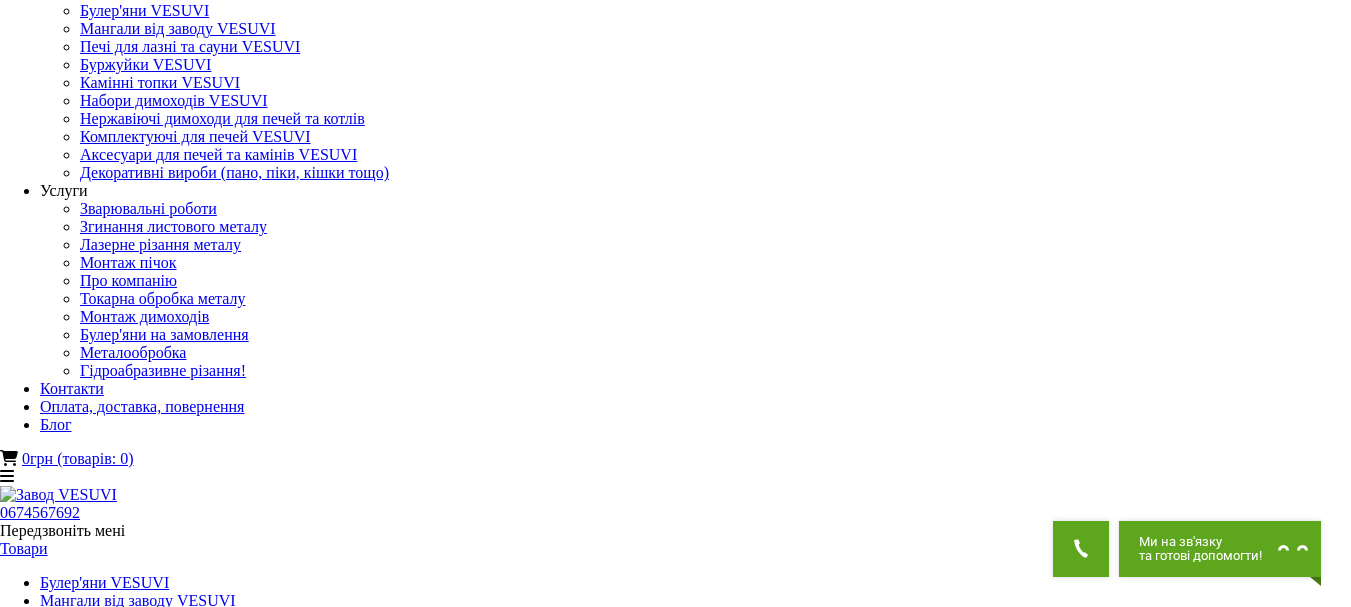 scroll, scrollTop: 0, scrollLeft: 0, axis: both 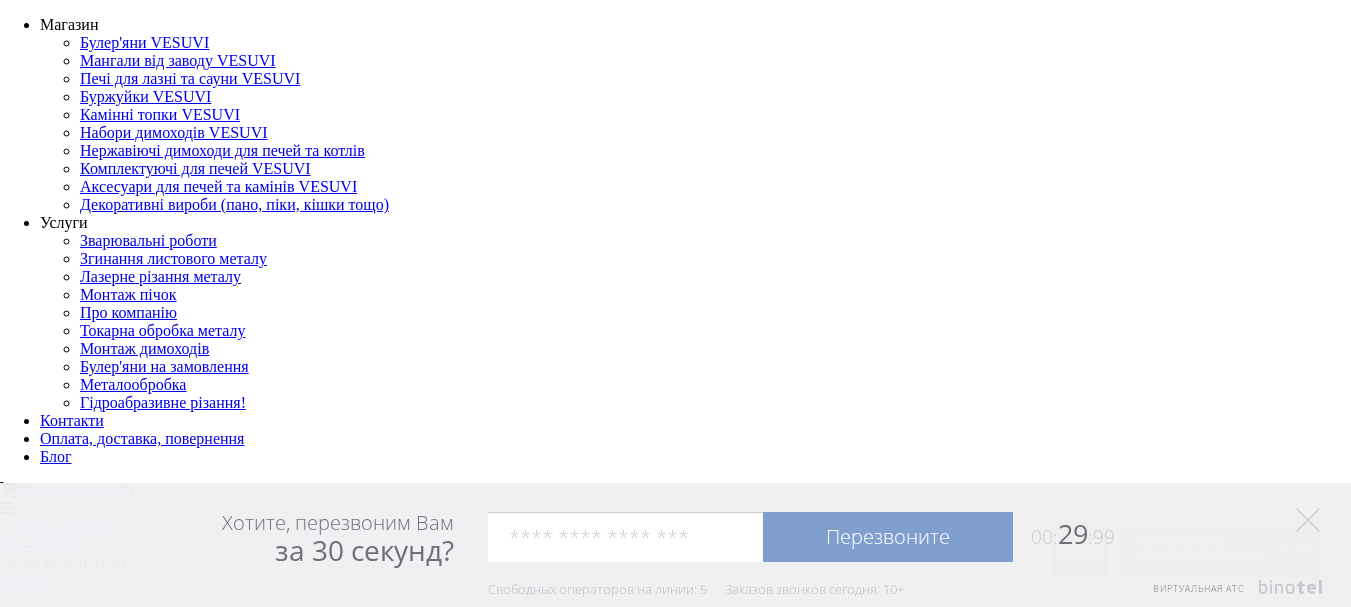 click on "Комплектуючі для печей VESUVI" at bounding box center (155, 740) 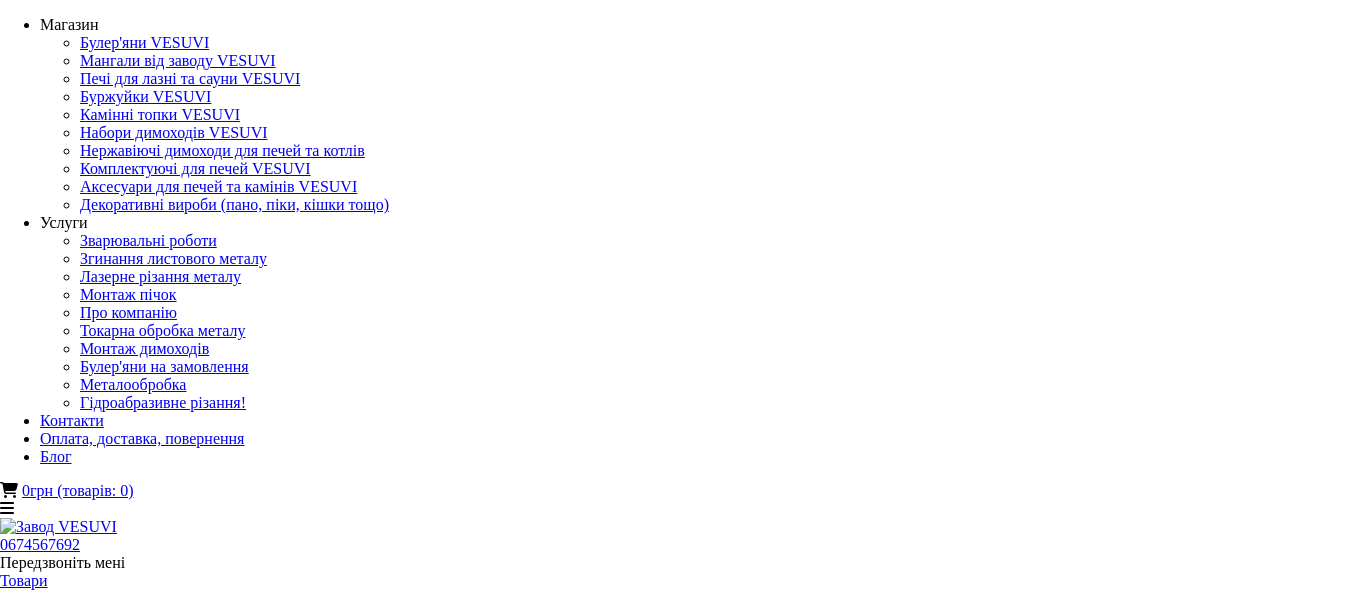 scroll, scrollTop: 0, scrollLeft: 0, axis: both 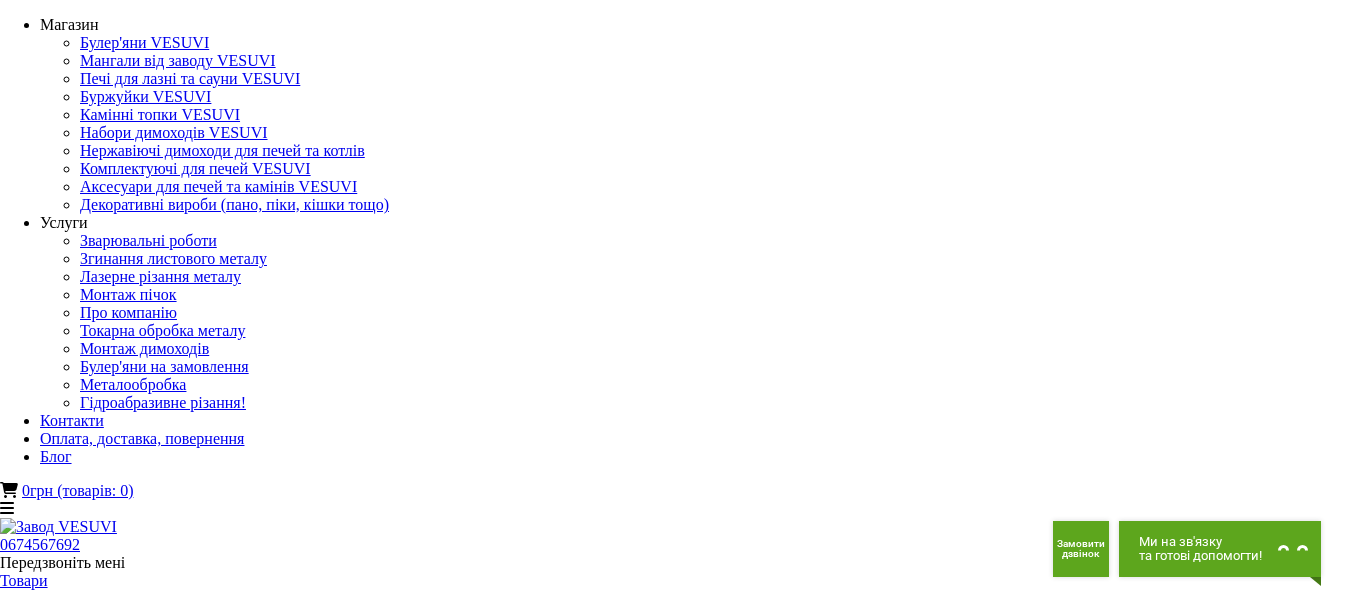 click on "Аксесуари для печей та камінів VESUVI" at bounding box center (178, 758) 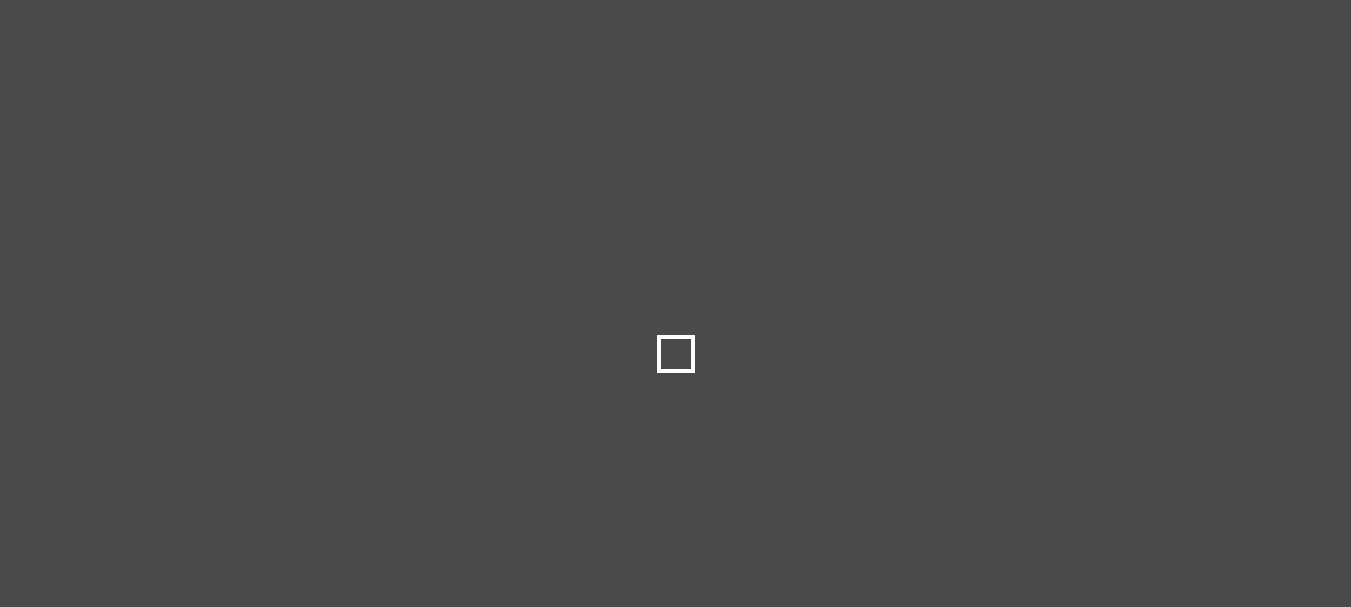 scroll, scrollTop: 0, scrollLeft: 0, axis: both 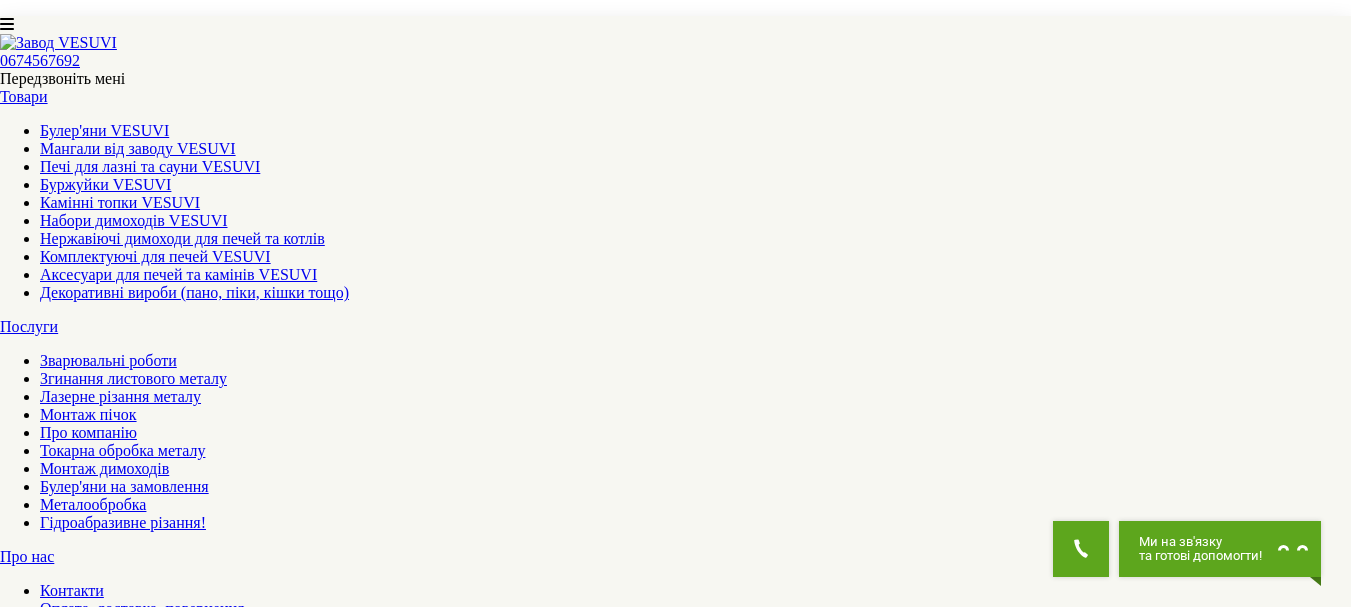 click on "2" at bounding box center [44, 5279] 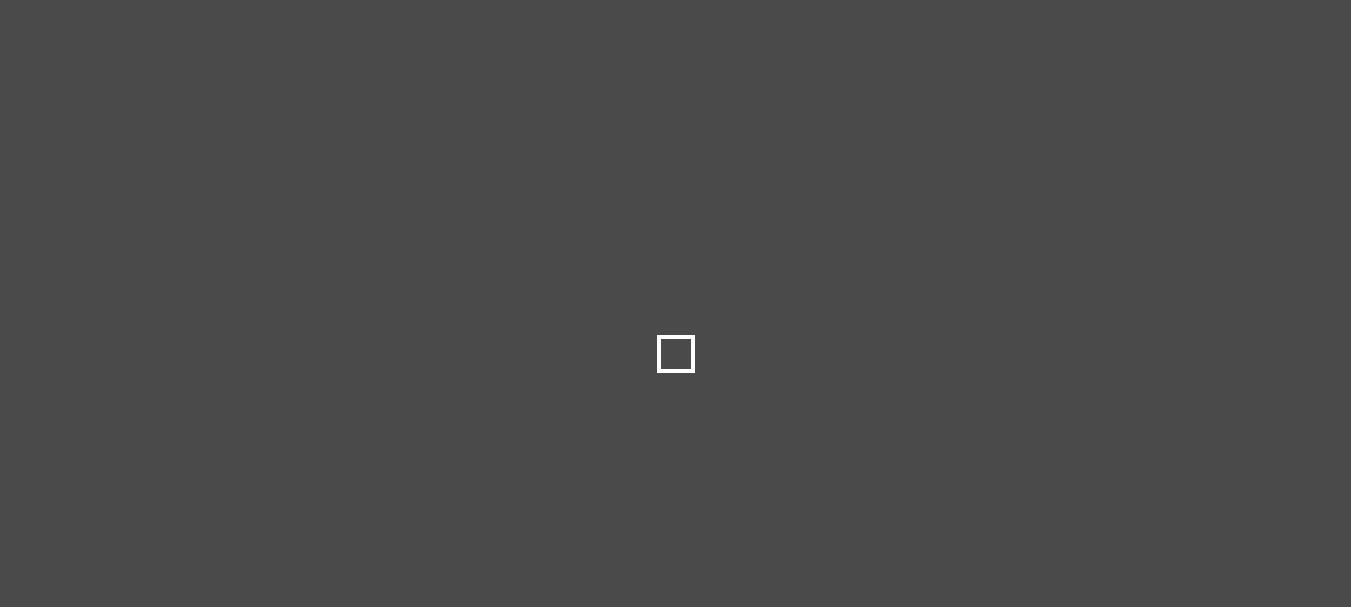 scroll, scrollTop: 0, scrollLeft: 0, axis: both 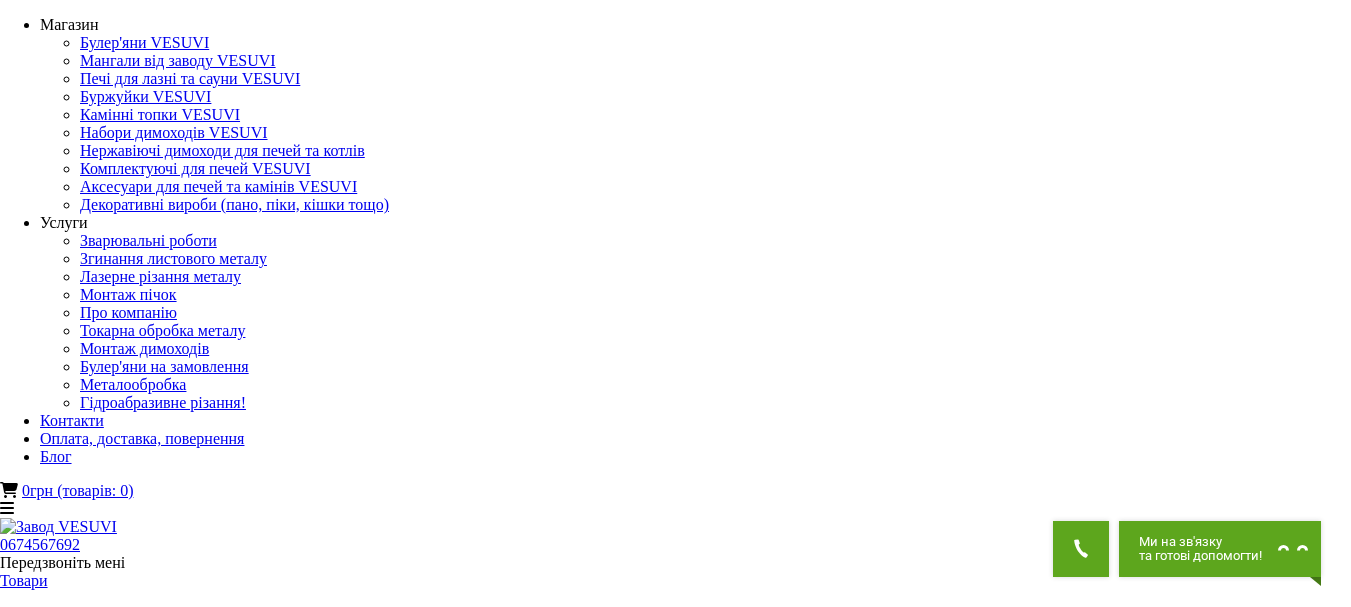 click on "Дровниці в приміщення та вуличні" at bounding box center (675, 1553) 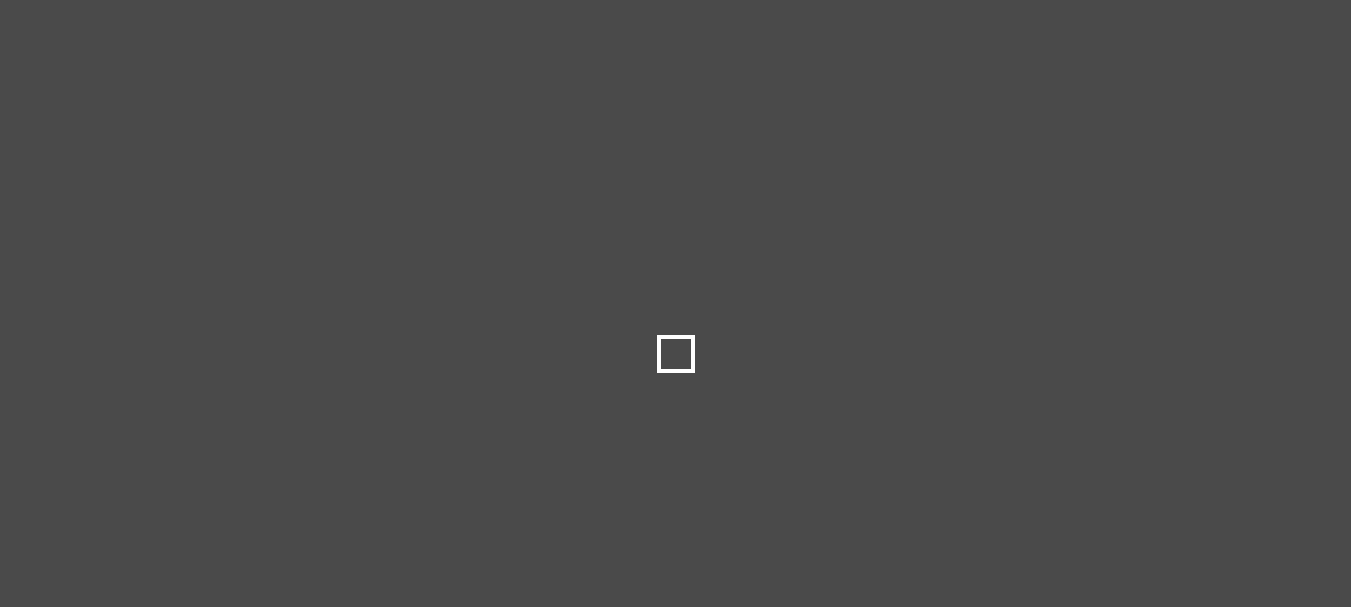 scroll, scrollTop: 0, scrollLeft: 0, axis: both 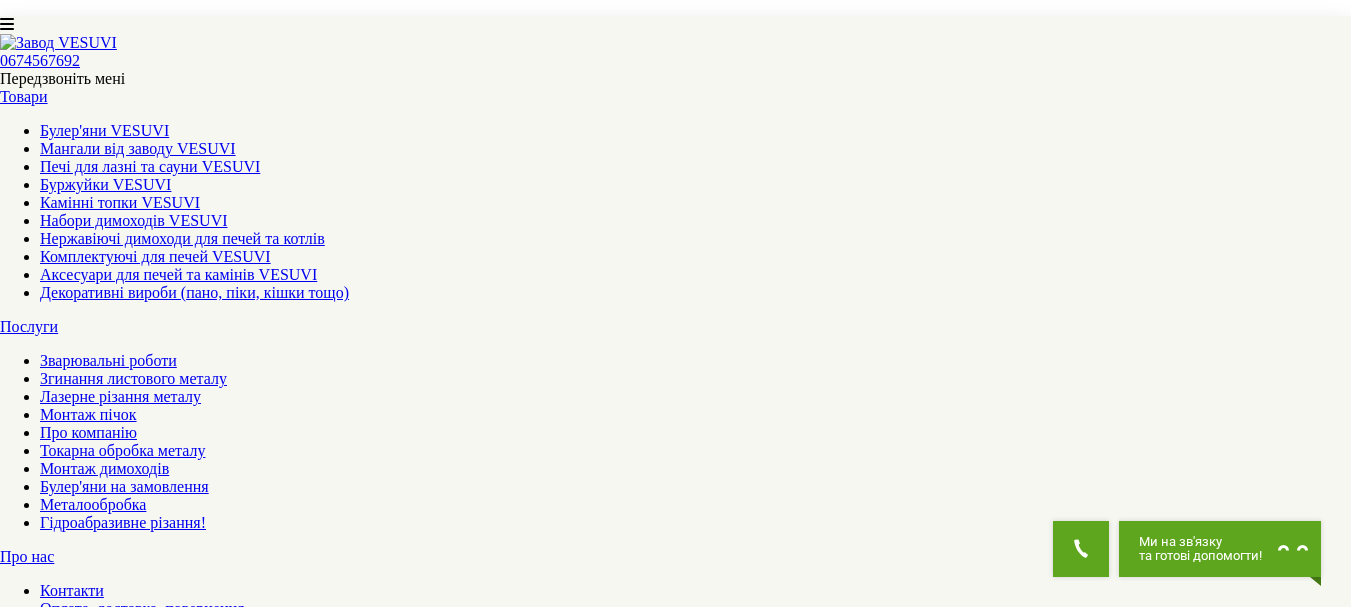 click on "2" at bounding box center (44, 5200) 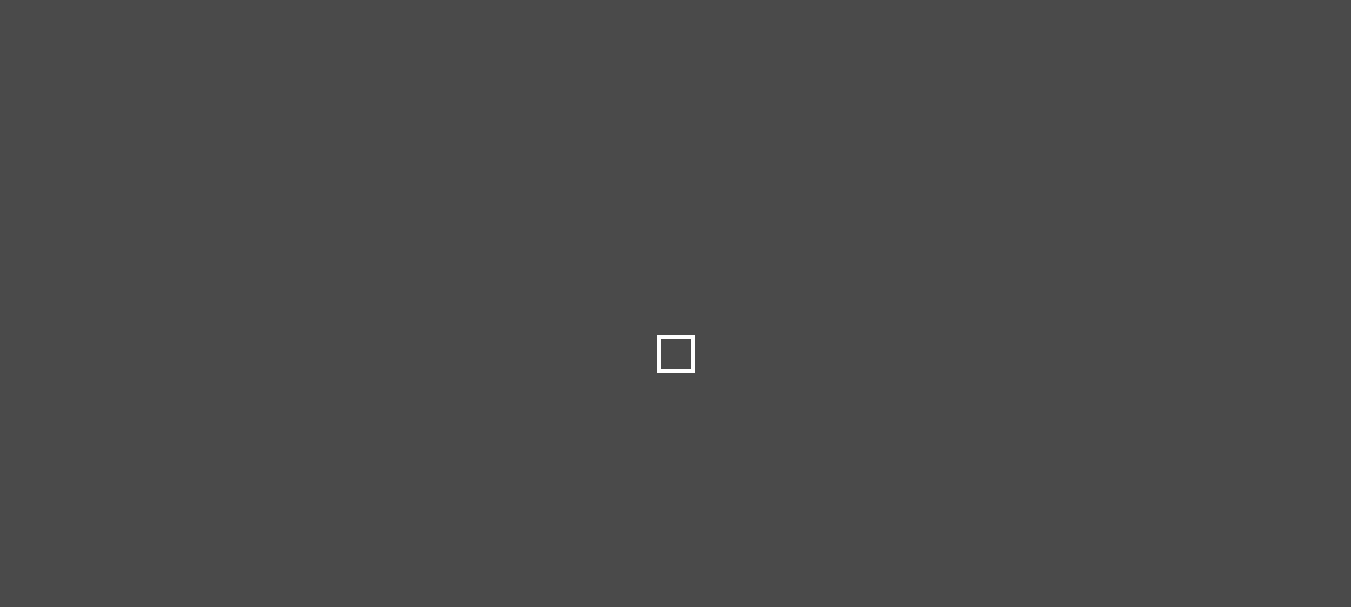 scroll, scrollTop: 0, scrollLeft: 0, axis: both 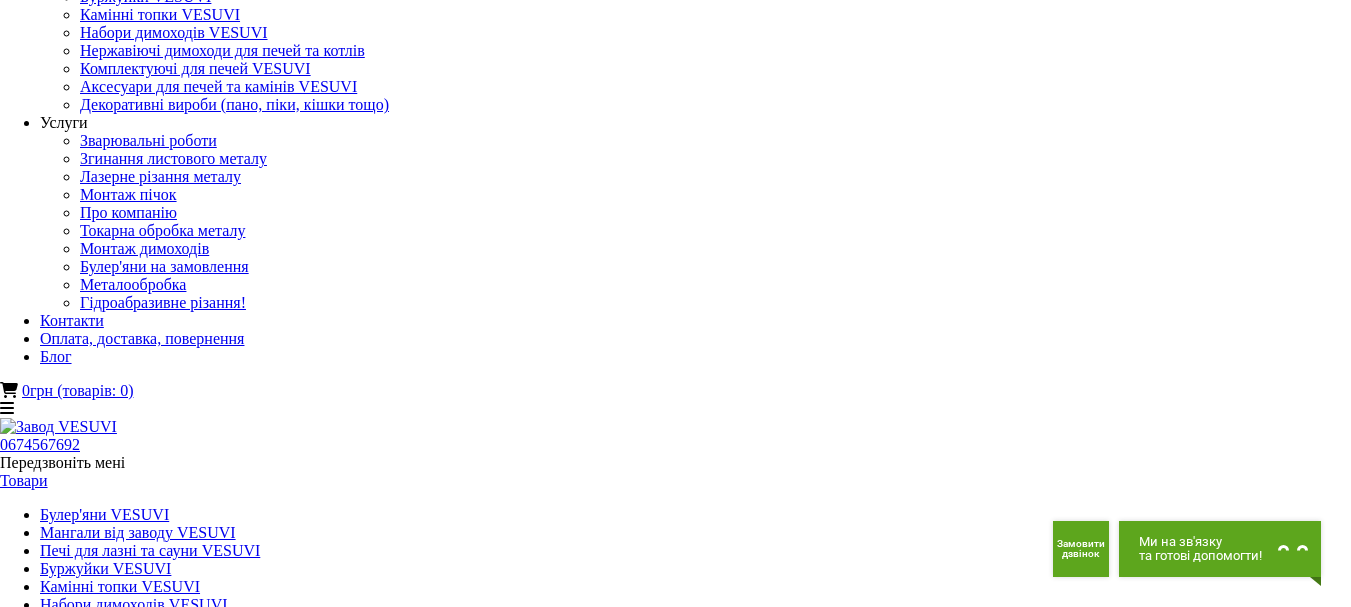 click at bounding box center (676, 1616) 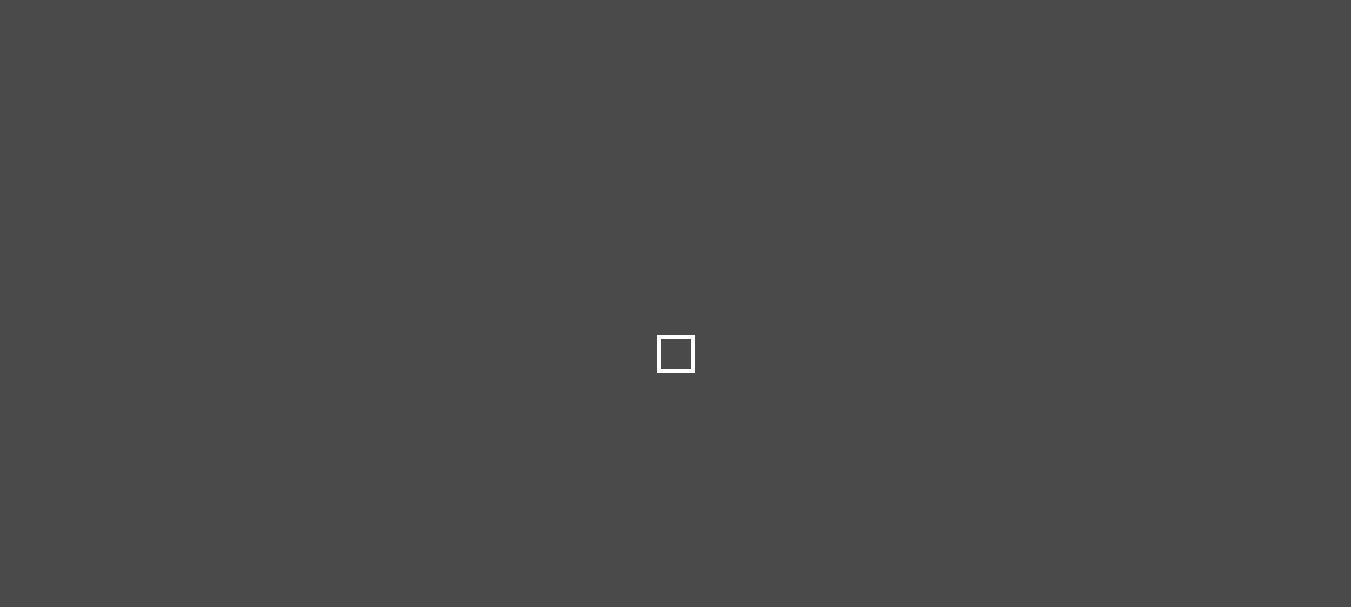 scroll, scrollTop: 0, scrollLeft: 0, axis: both 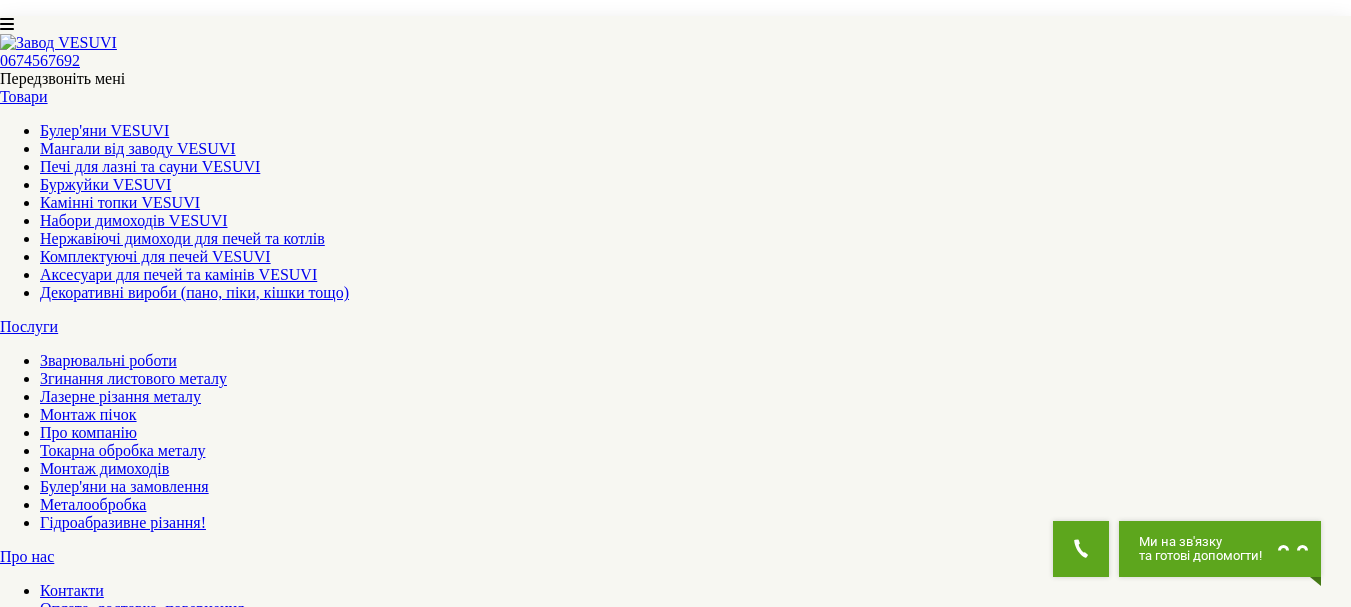 click on "3" at bounding box center [44, 5346] 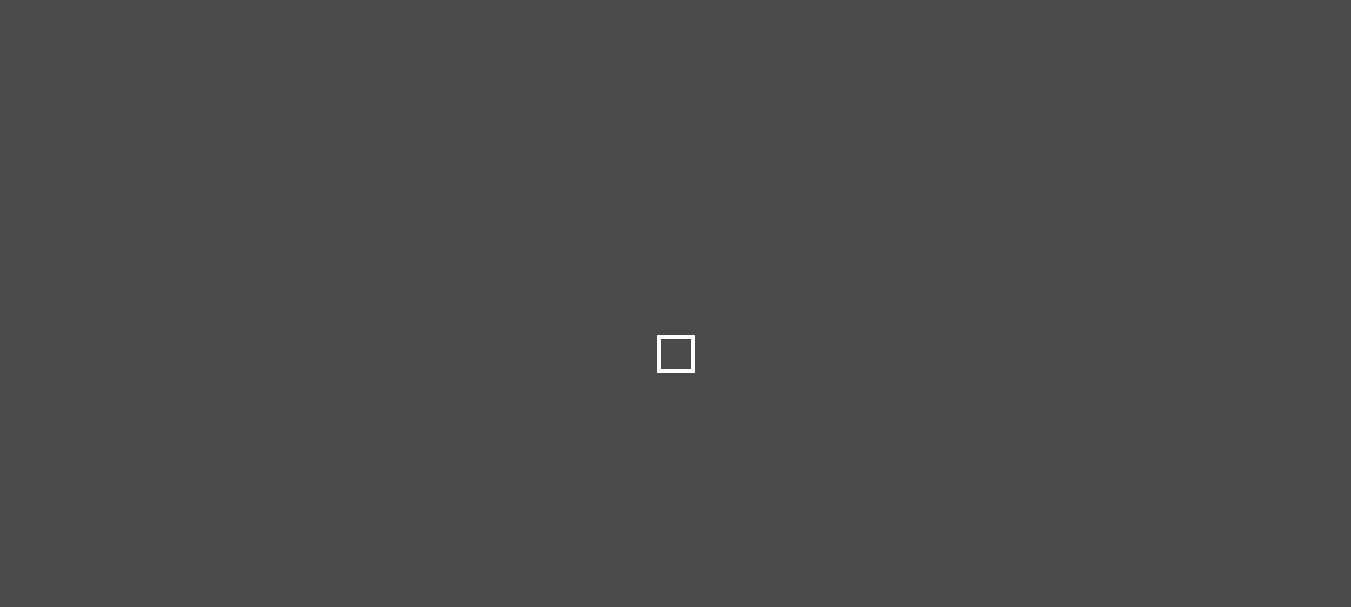 scroll, scrollTop: 0, scrollLeft: 0, axis: both 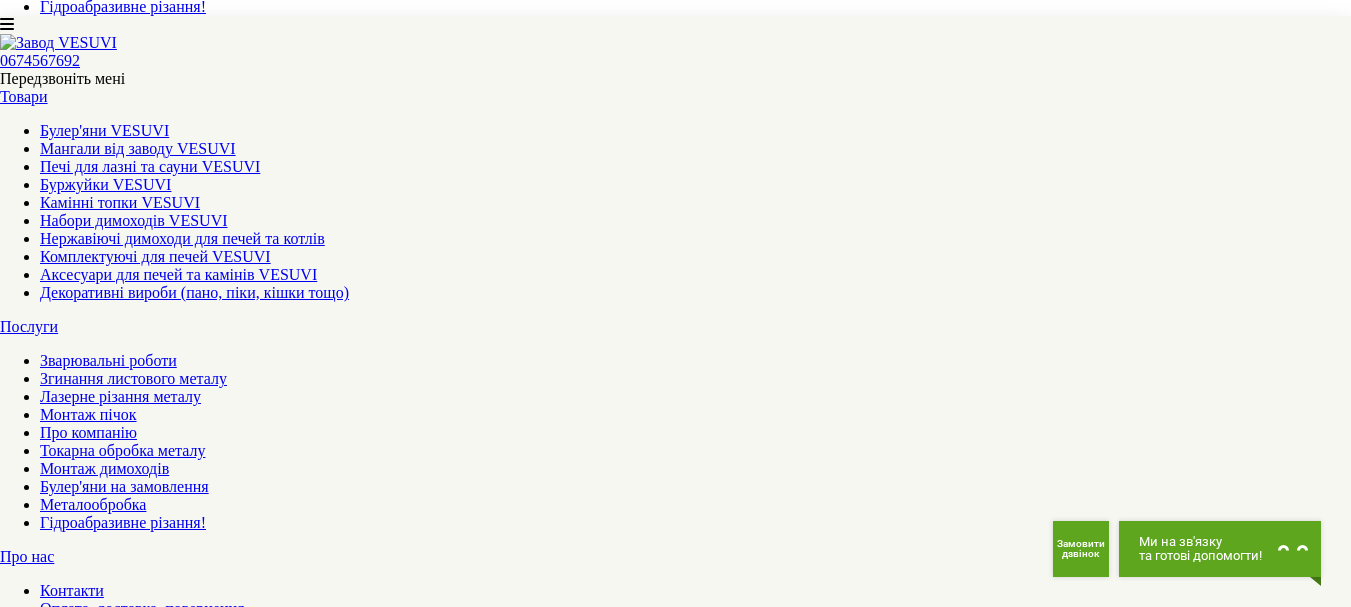 click at bounding box center (13, 5400) 